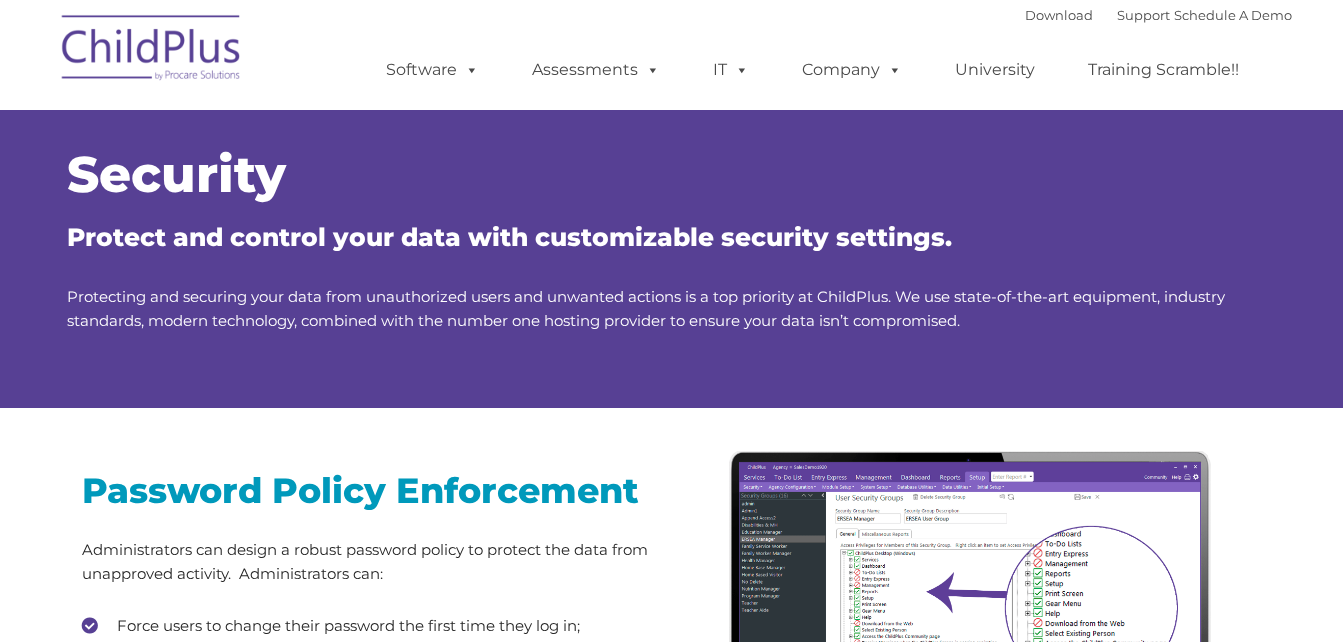 scroll, scrollTop: 0, scrollLeft: 0, axis: both 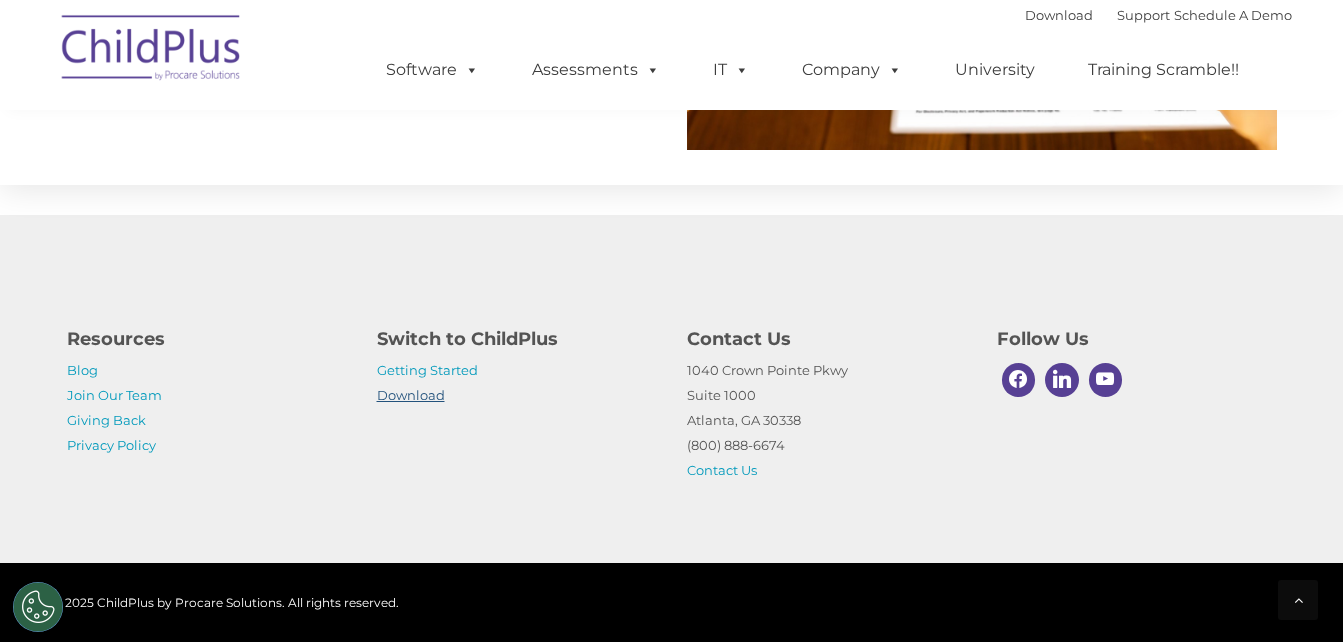 click on "Download" at bounding box center (411, 395) 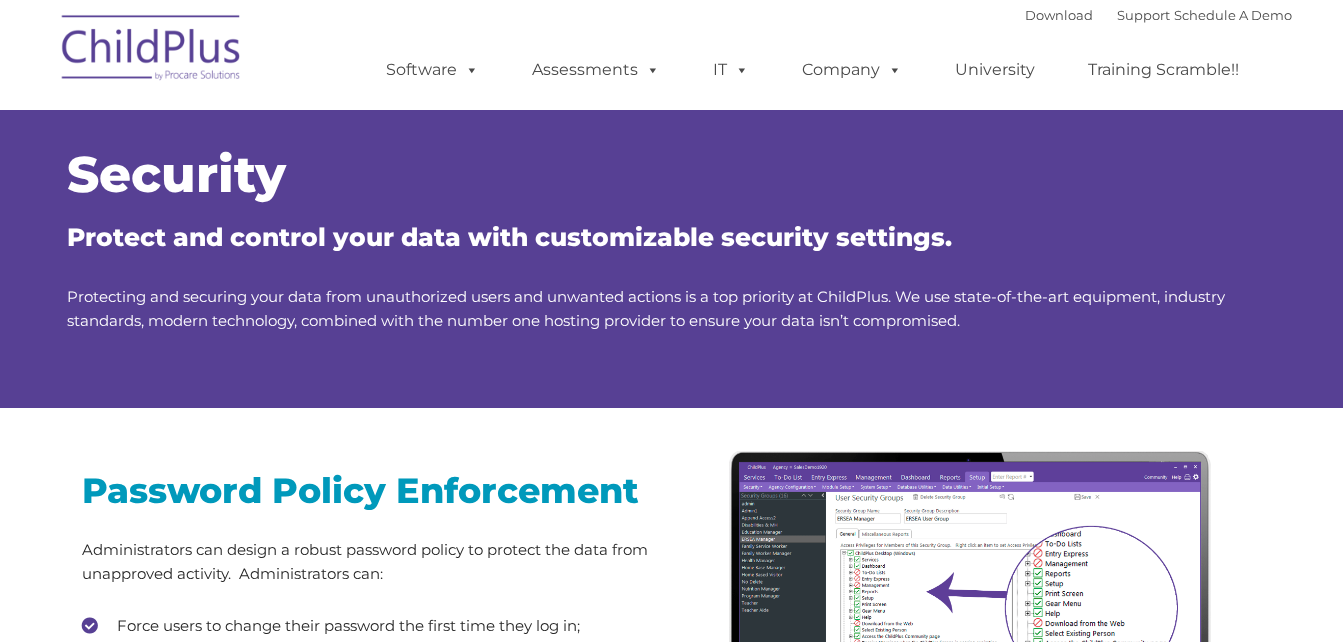 scroll, scrollTop: 0, scrollLeft: 0, axis: both 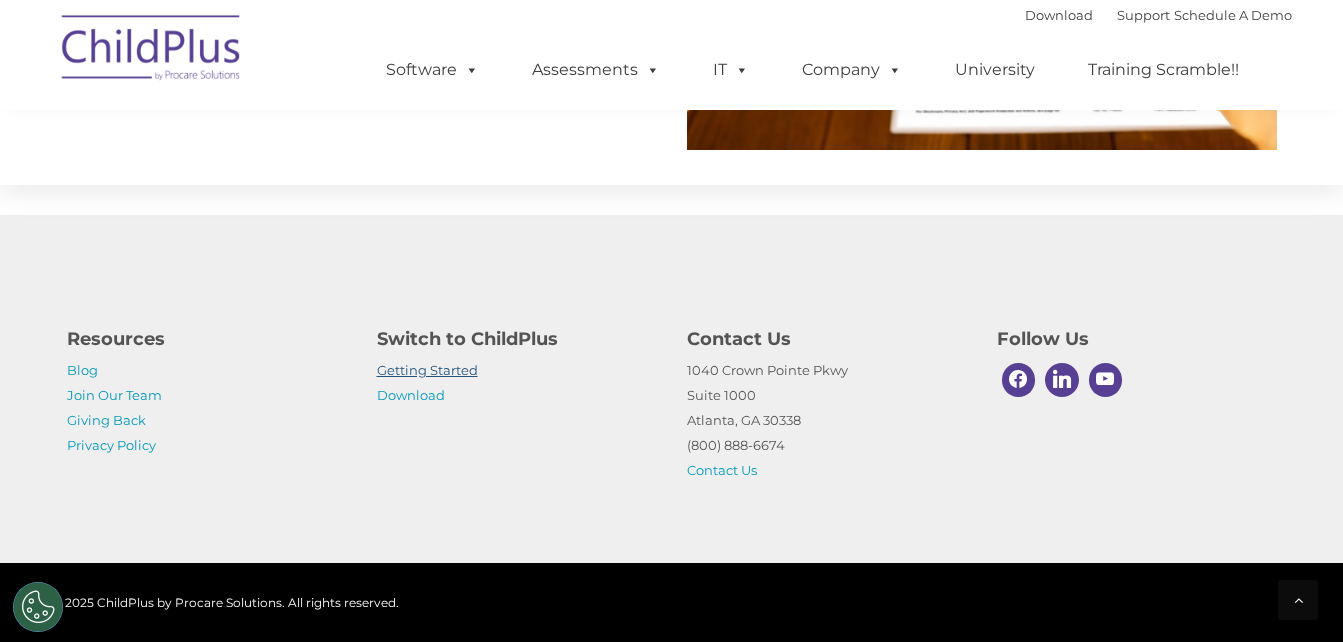 click on "Getting Started" at bounding box center [427, 370] 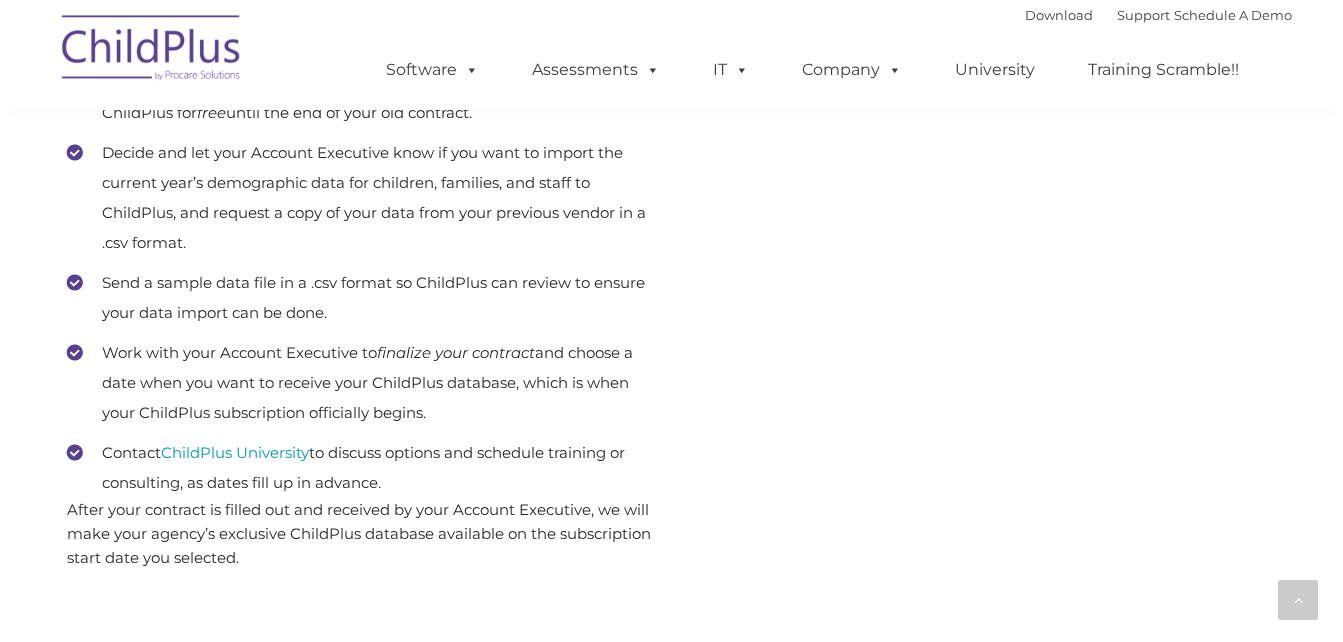 scroll, scrollTop: 1072, scrollLeft: 0, axis: vertical 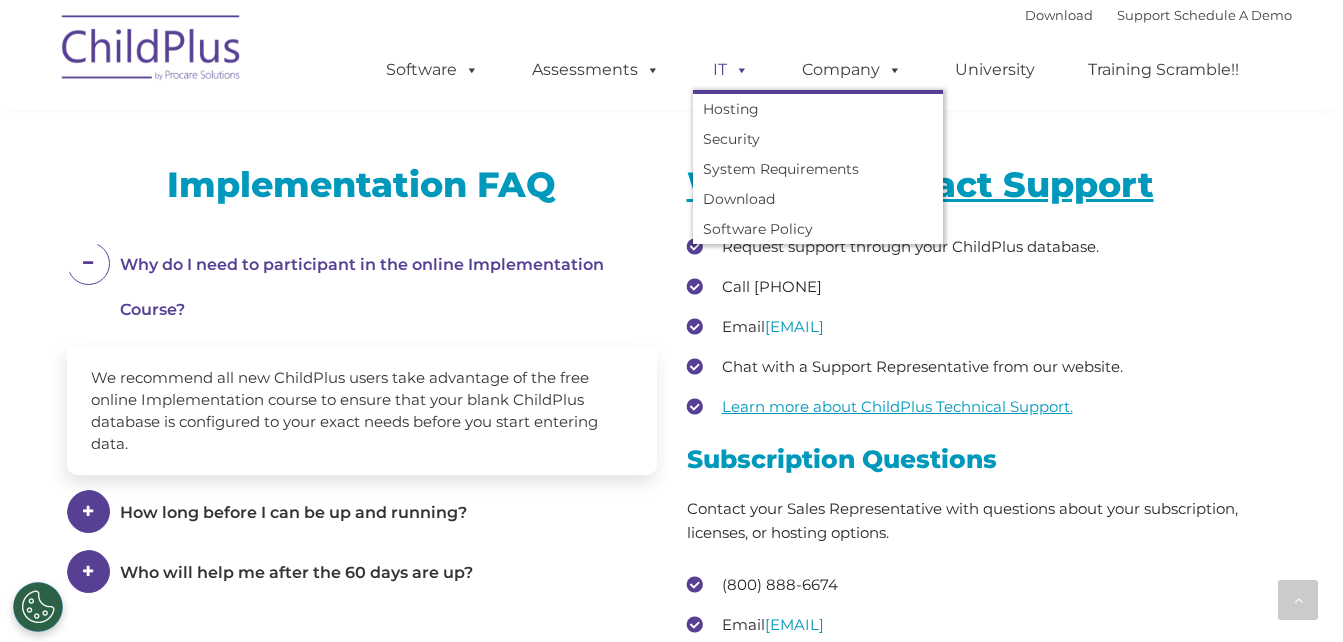 click at bounding box center (738, 69) 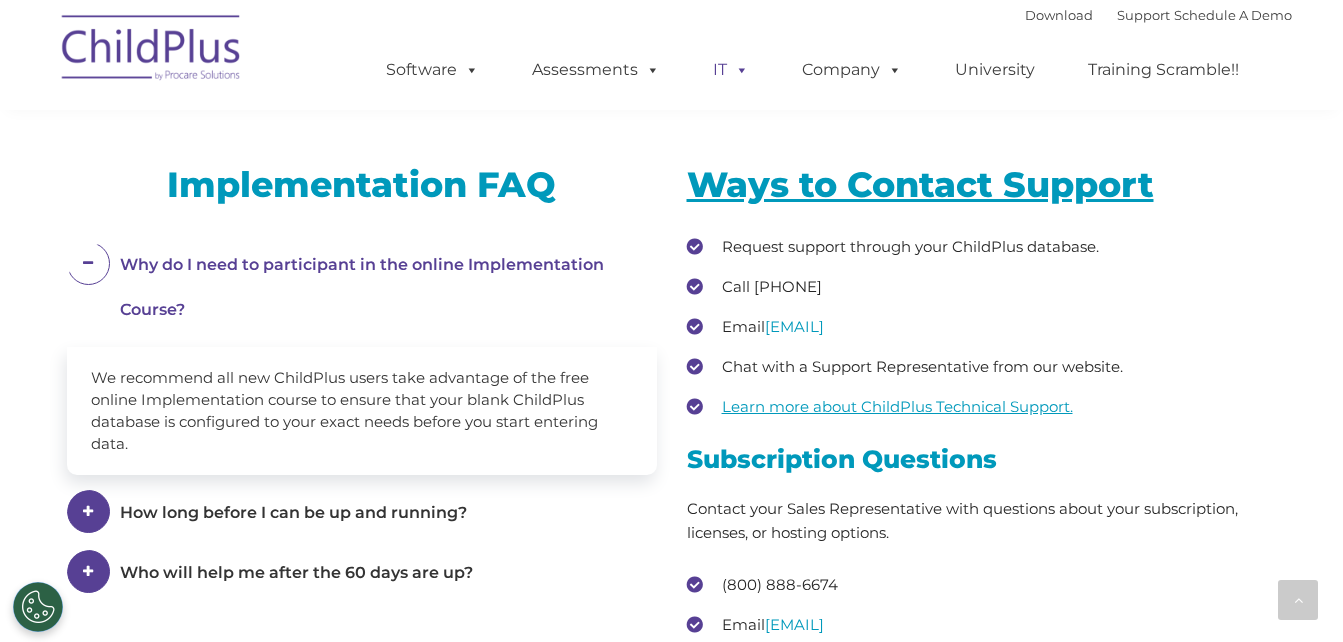 click at bounding box center (738, 69) 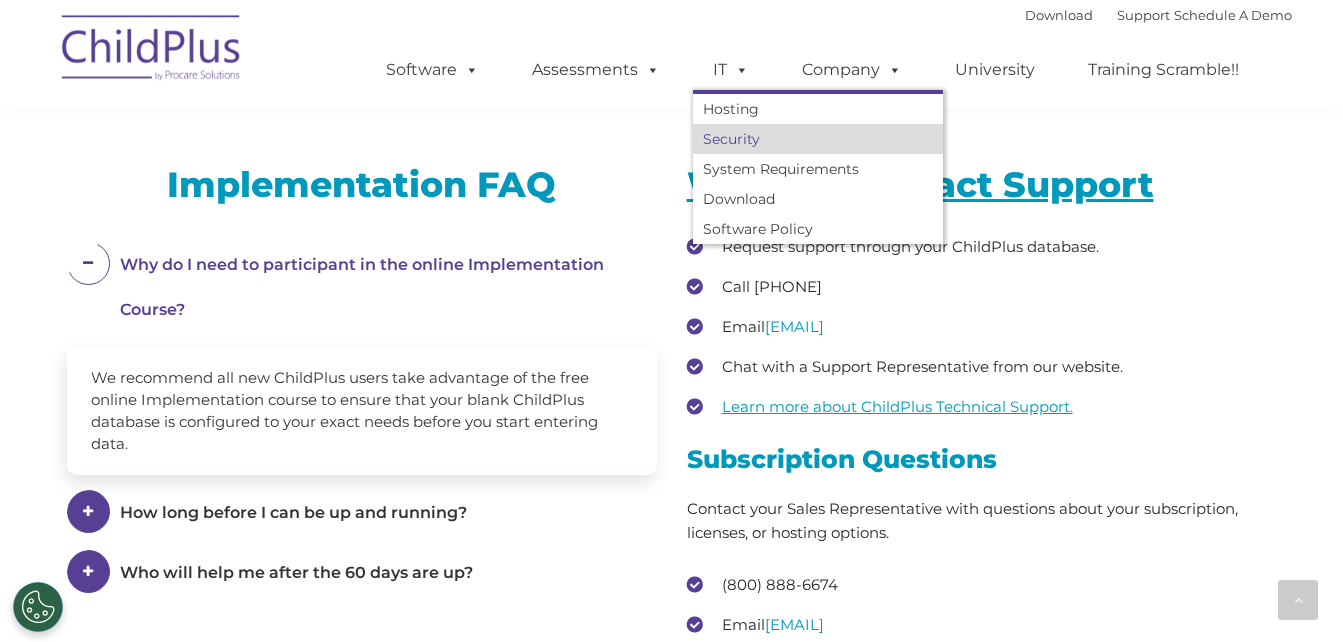 click on "Security" at bounding box center [818, 139] 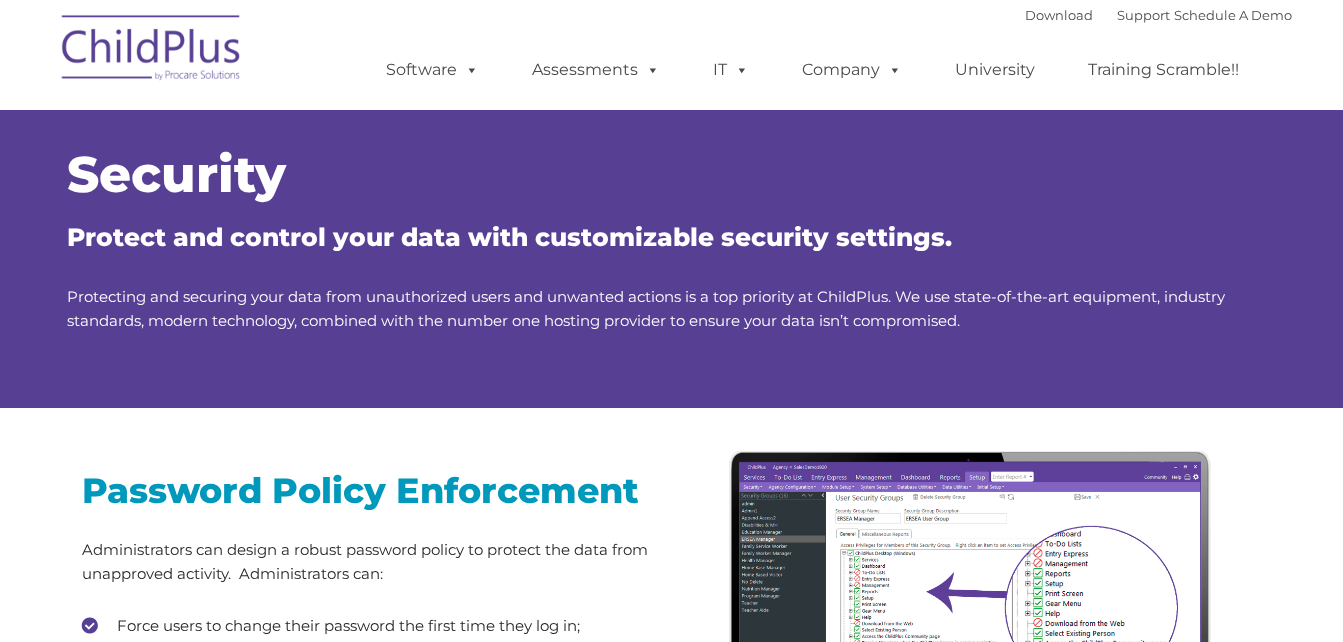 scroll, scrollTop: 0, scrollLeft: 0, axis: both 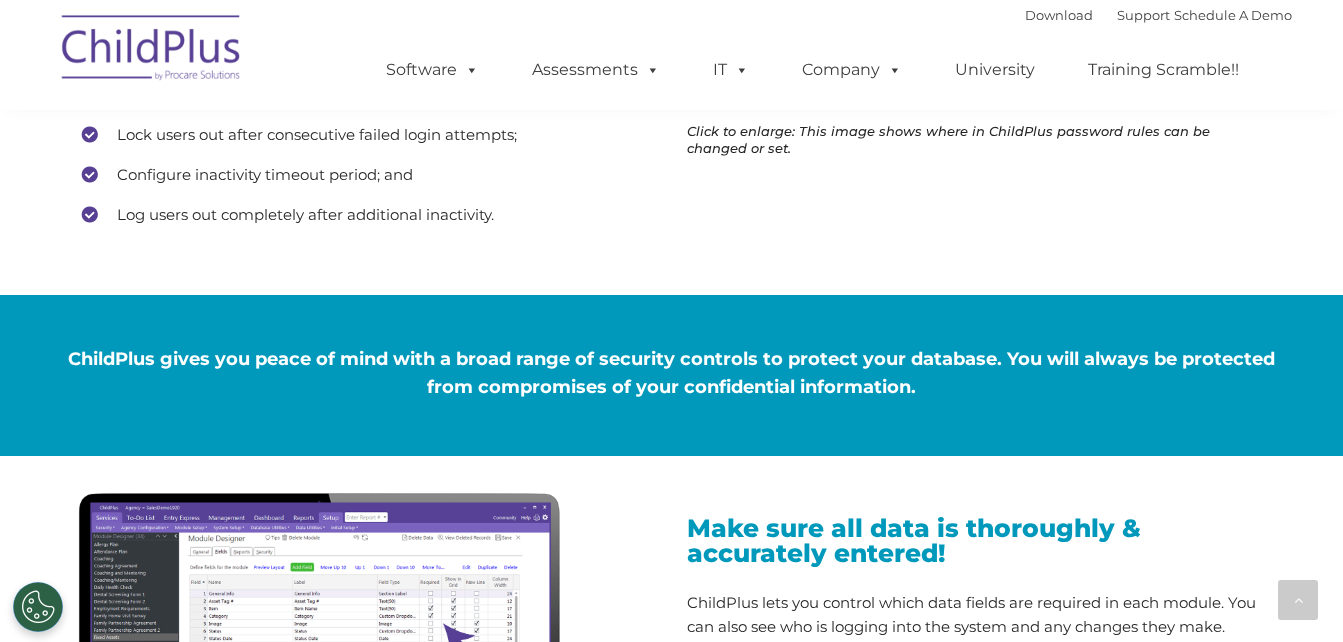 click at bounding box center [152, 51] 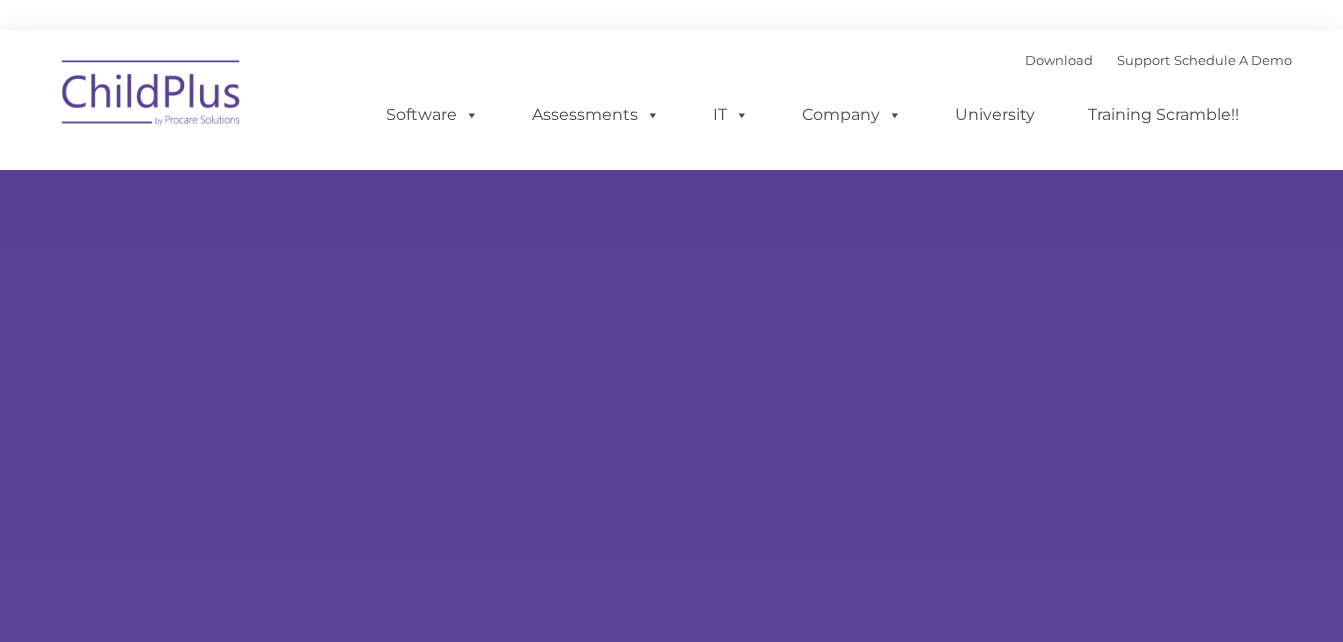 scroll, scrollTop: 0, scrollLeft: 0, axis: both 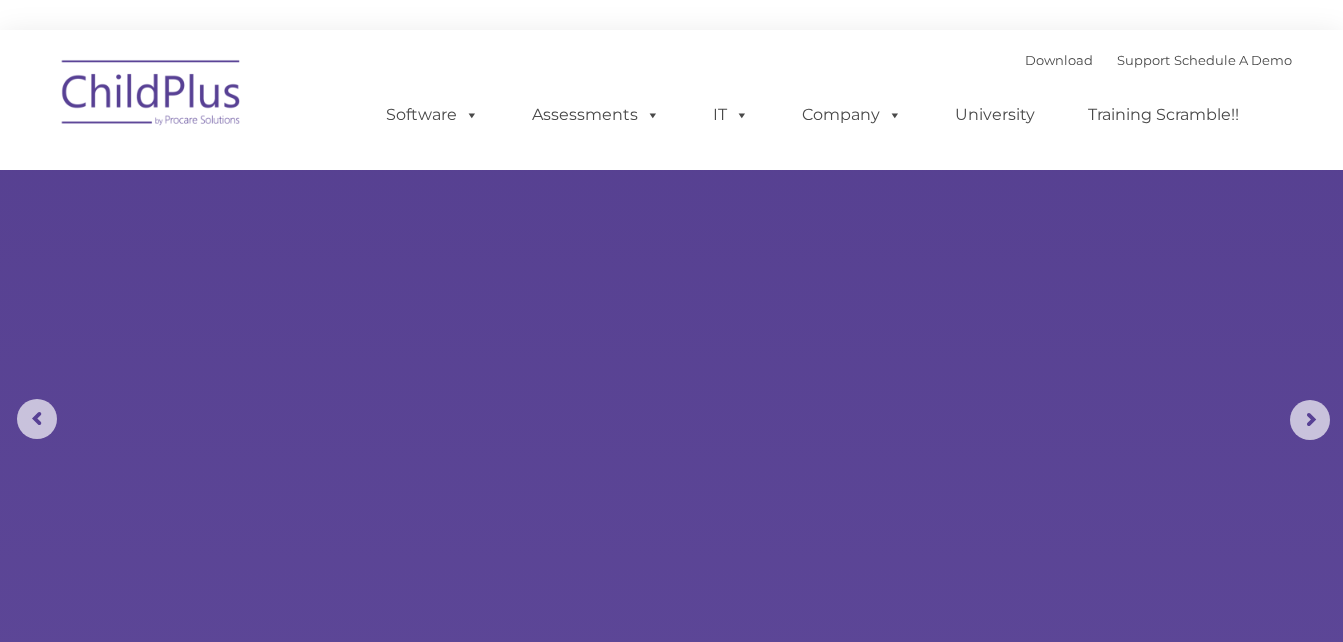 select on "MEDIUM" 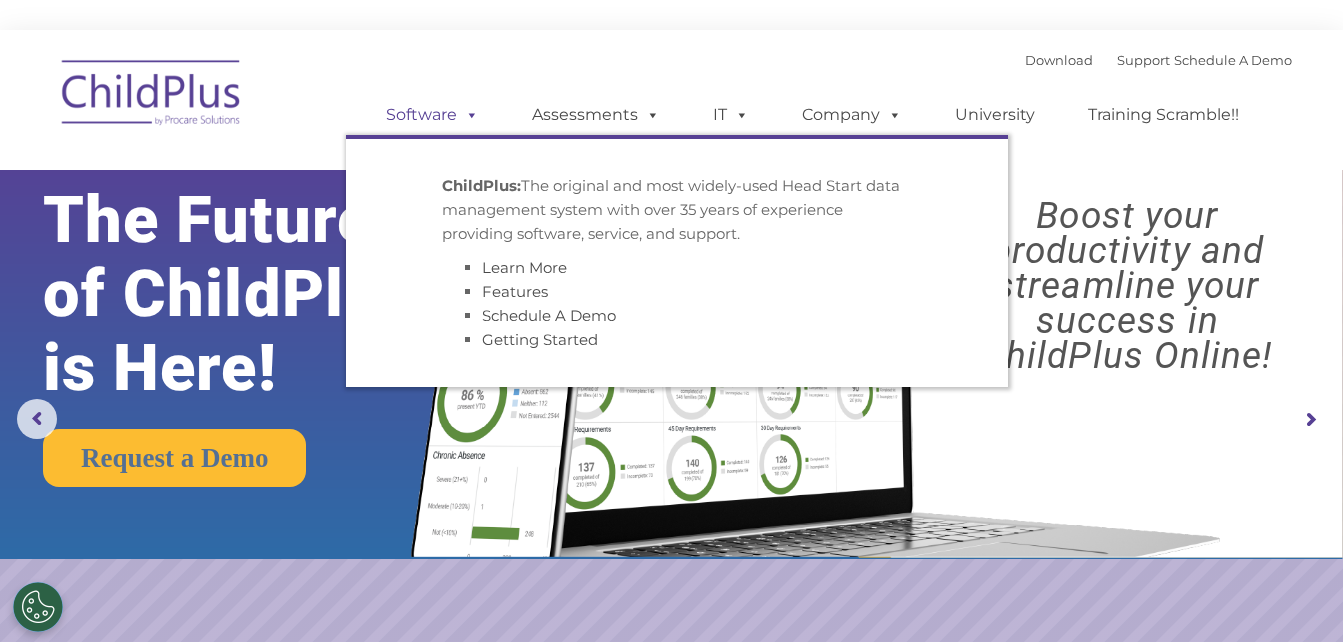 click at bounding box center [468, 114] 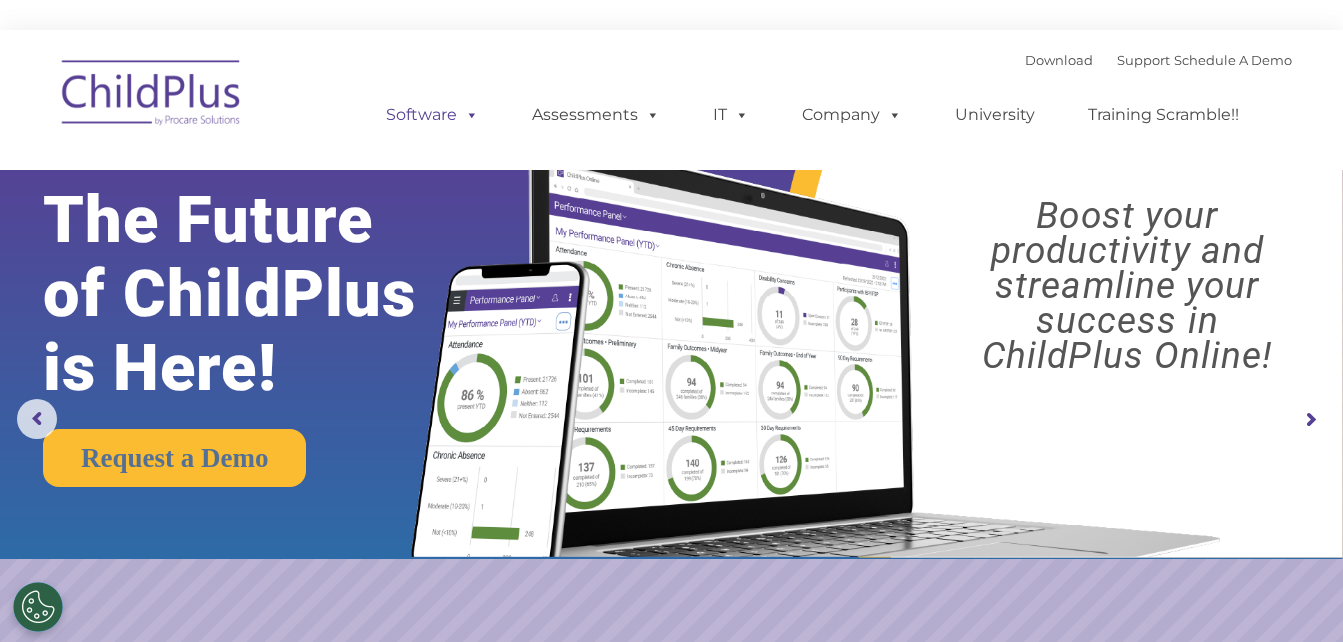 click on "Software" at bounding box center (432, 115) 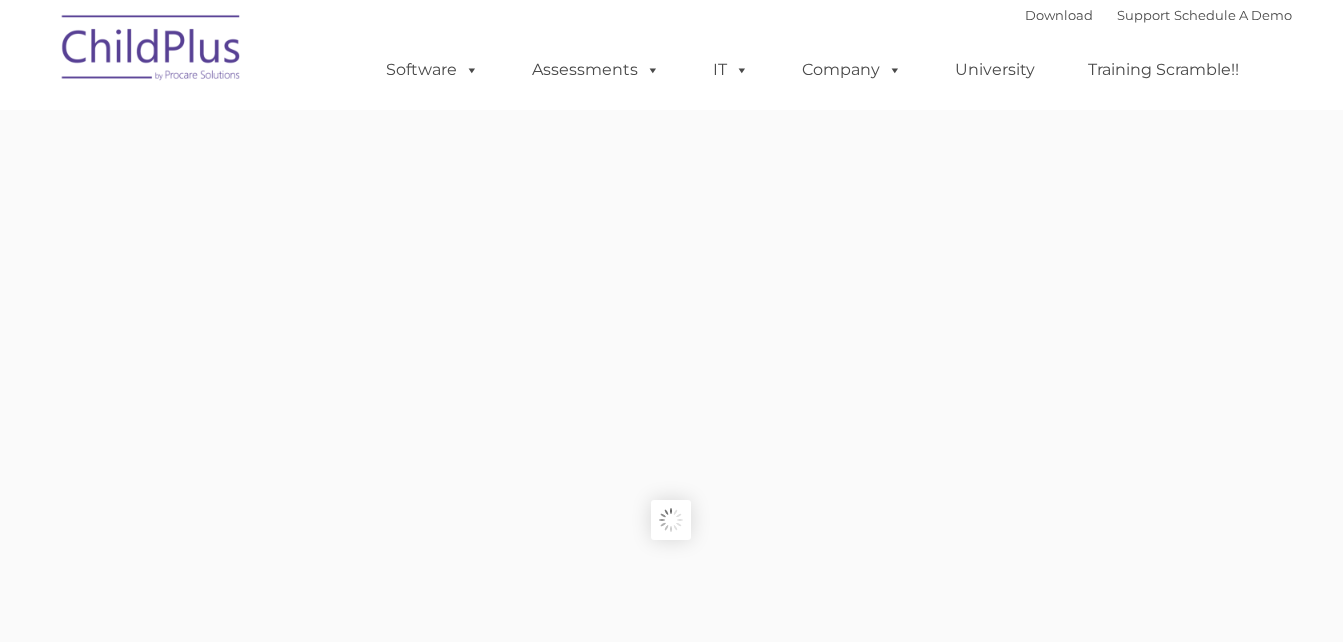 scroll, scrollTop: 0, scrollLeft: 0, axis: both 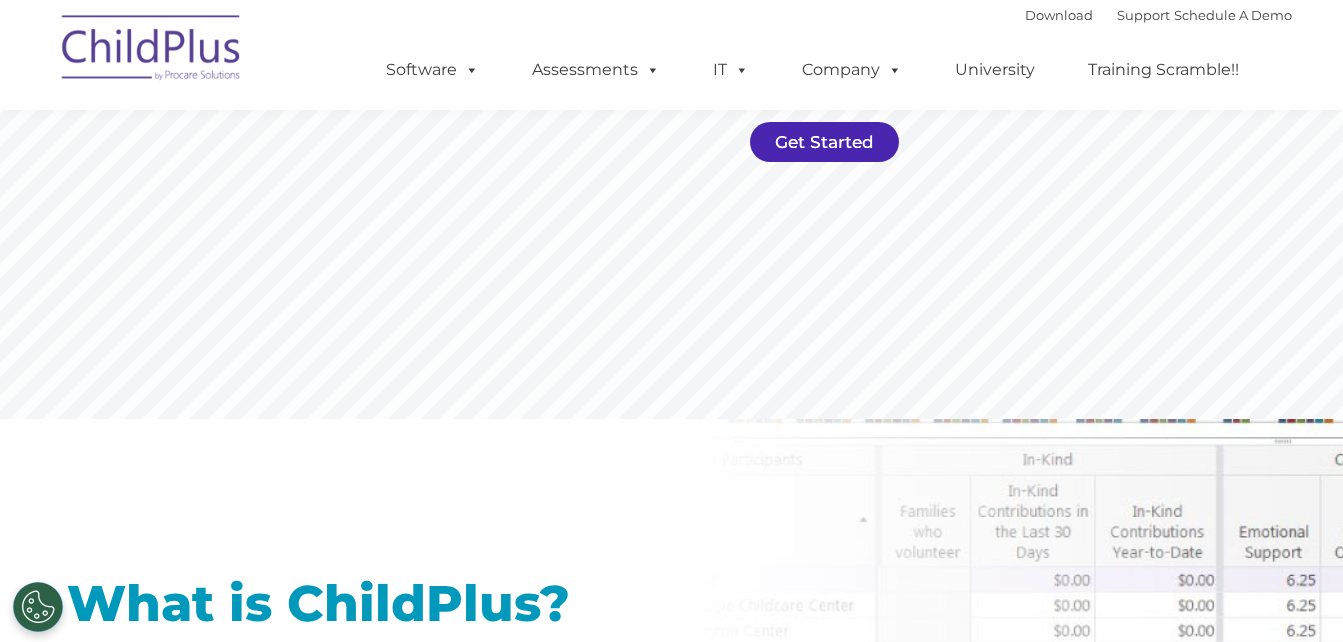 click on "Get Started" at bounding box center [824, 142] 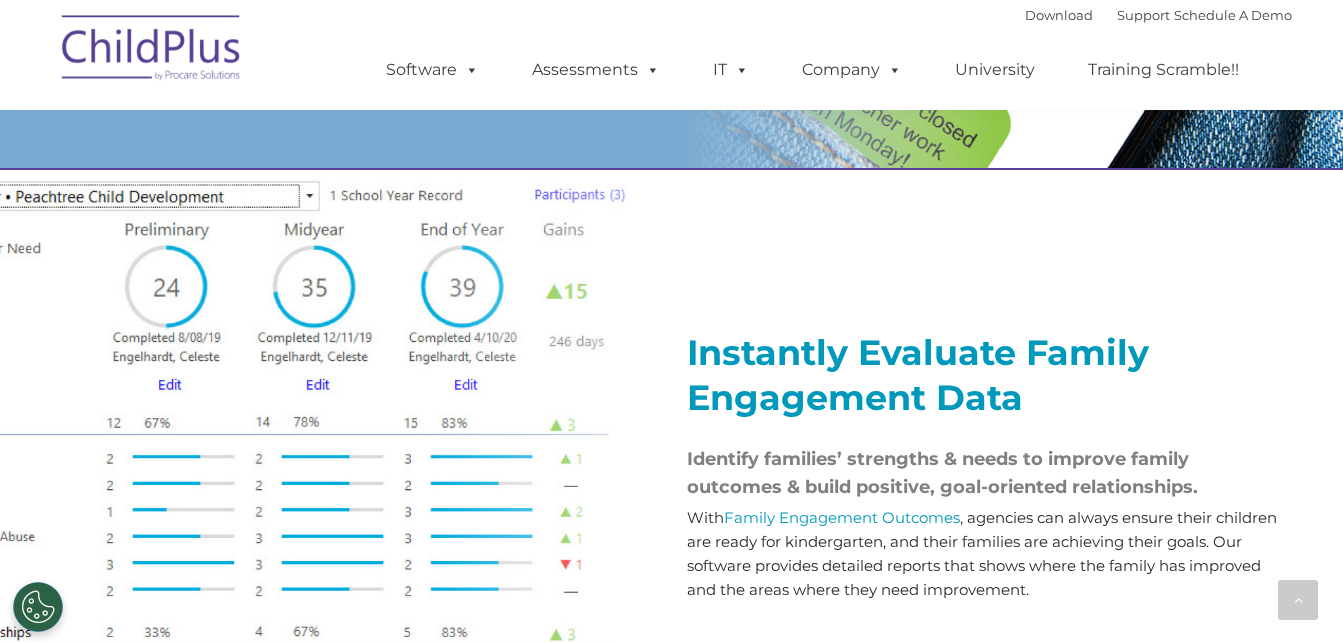 scroll, scrollTop: 2329, scrollLeft: 0, axis: vertical 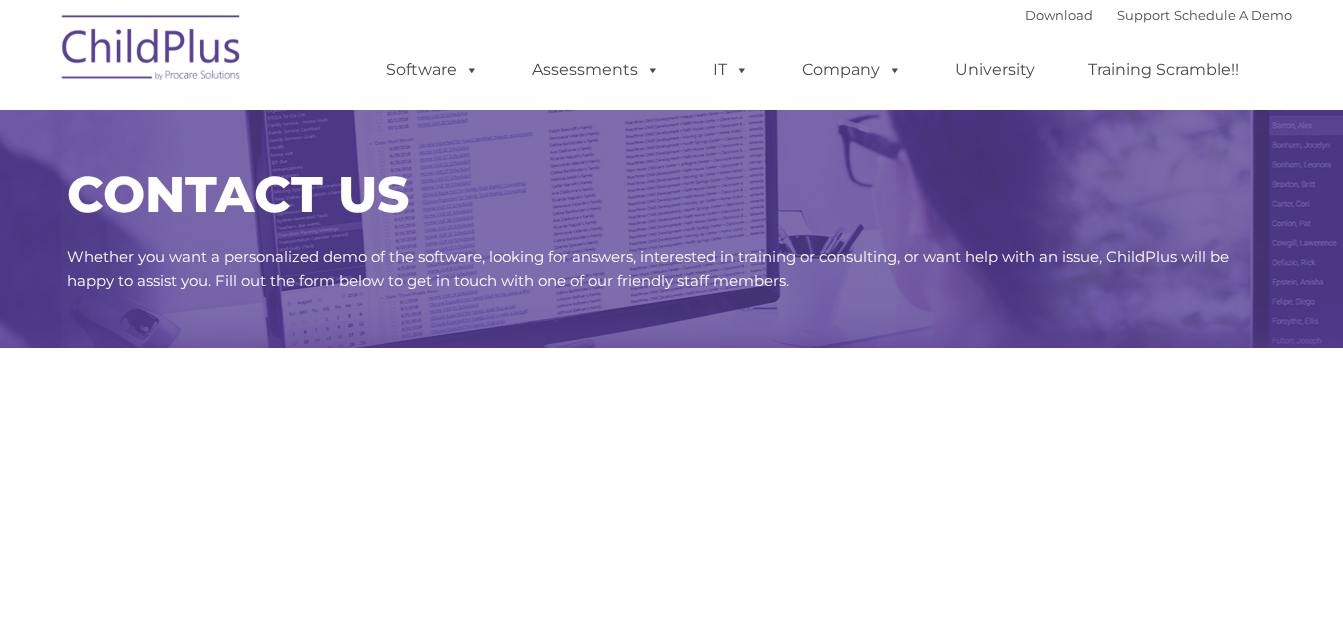 select on "MEDIUM" 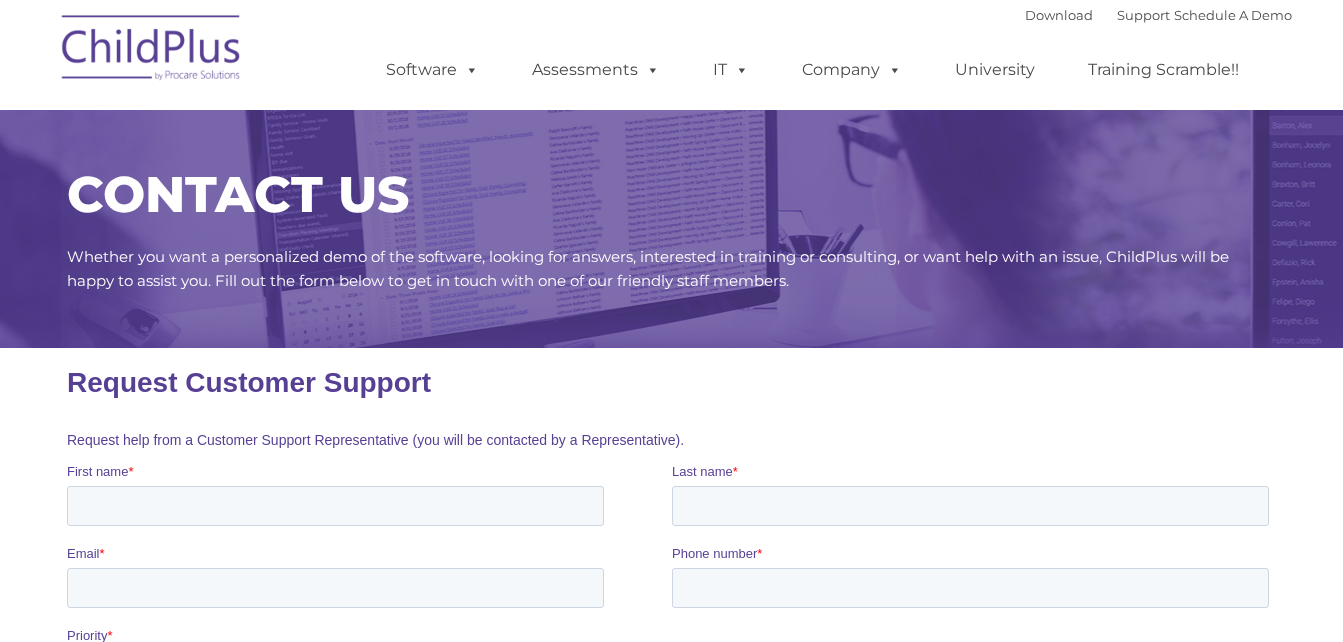 scroll, scrollTop: 0, scrollLeft: 0, axis: both 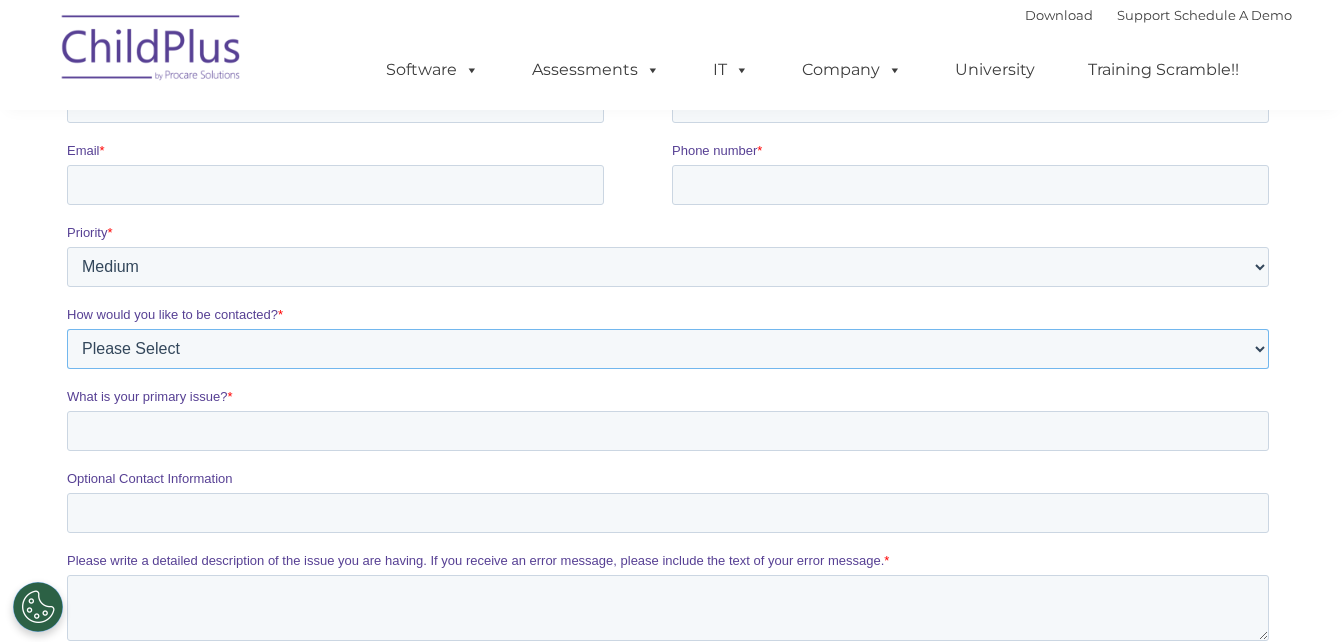 click on "Please Select Phone Email" at bounding box center (667, 349) 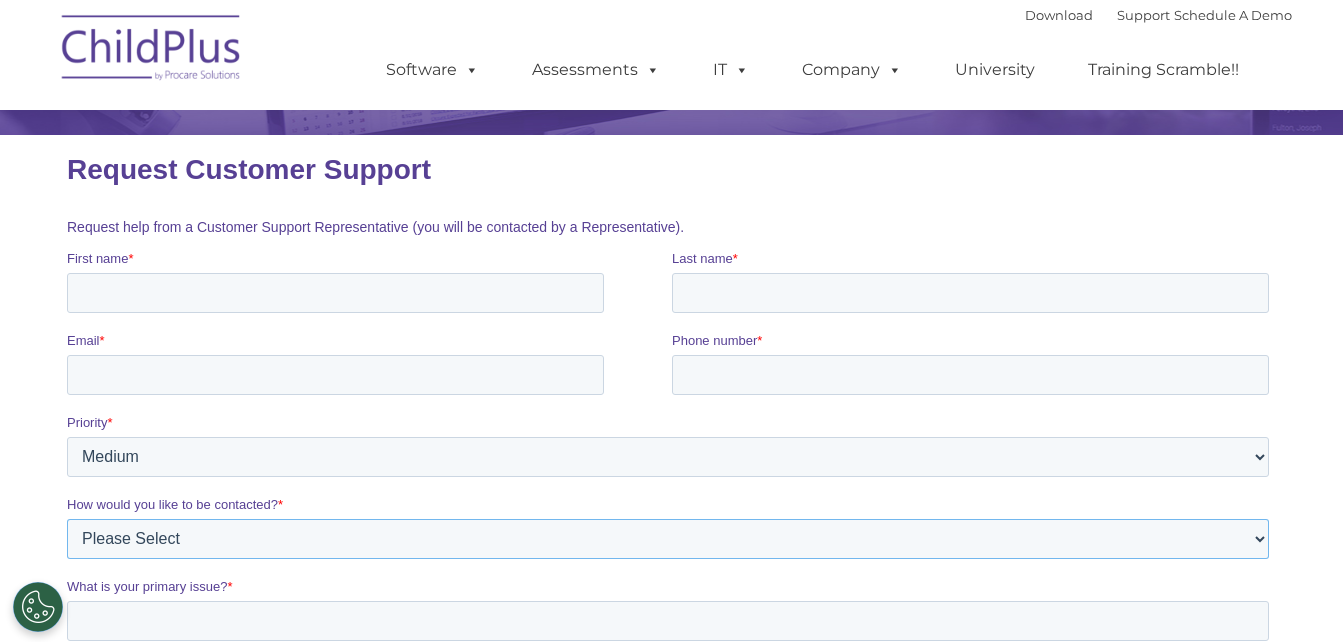 scroll, scrollTop: 210, scrollLeft: 0, axis: vertical 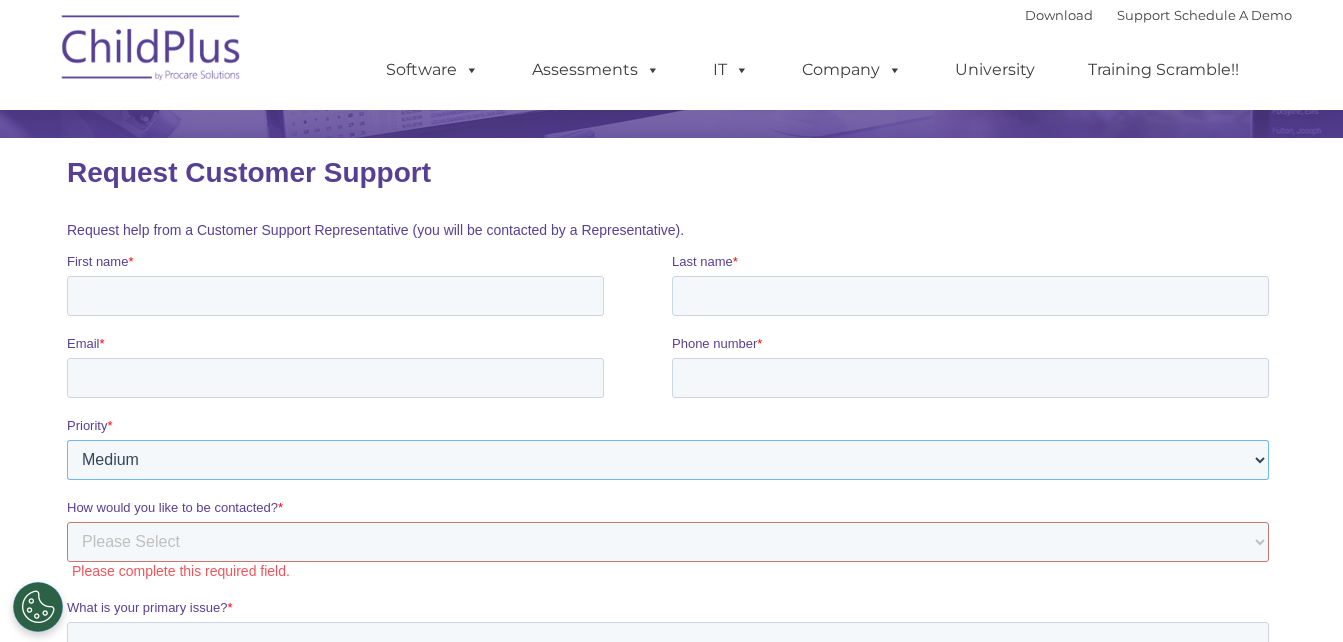 click on "Please Select Low Medium High" at bounding box center [667, 460] 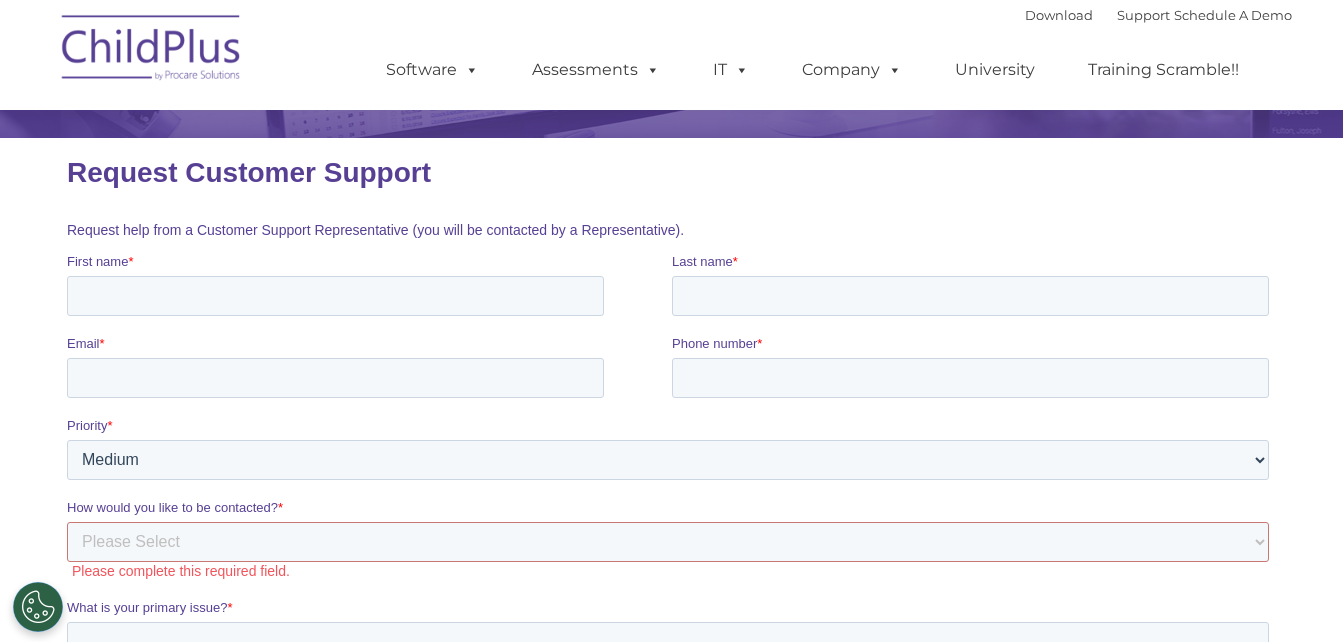 click on "CONTACT US
Whether you want a personalized demo of the software, looking for answers, interested in training or consulting, or want help with an issue, ChildPlus will be happy to assist you. Fill out the form below to get in touch with one of our friendly staff members." at bounding box center (671, 452) 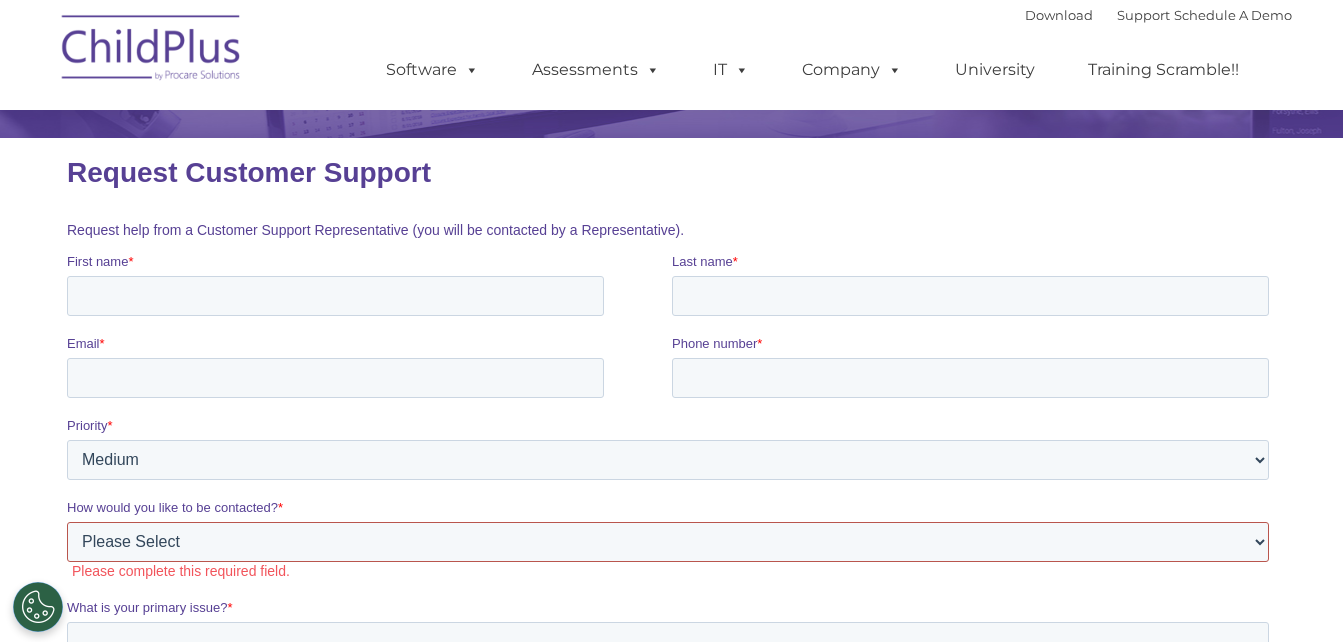 click on "Please Select Phone Email" at bounding box center (667, 542) 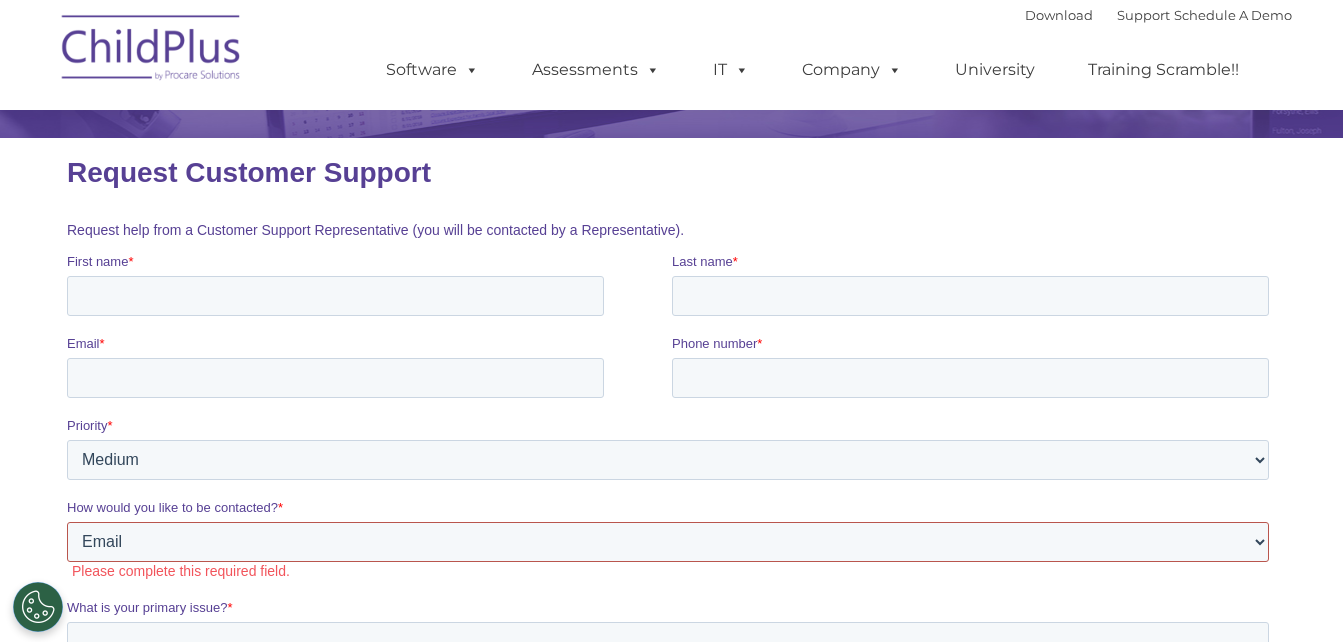 click on "Please Select Phone Email" at bounding box center [667, 542] 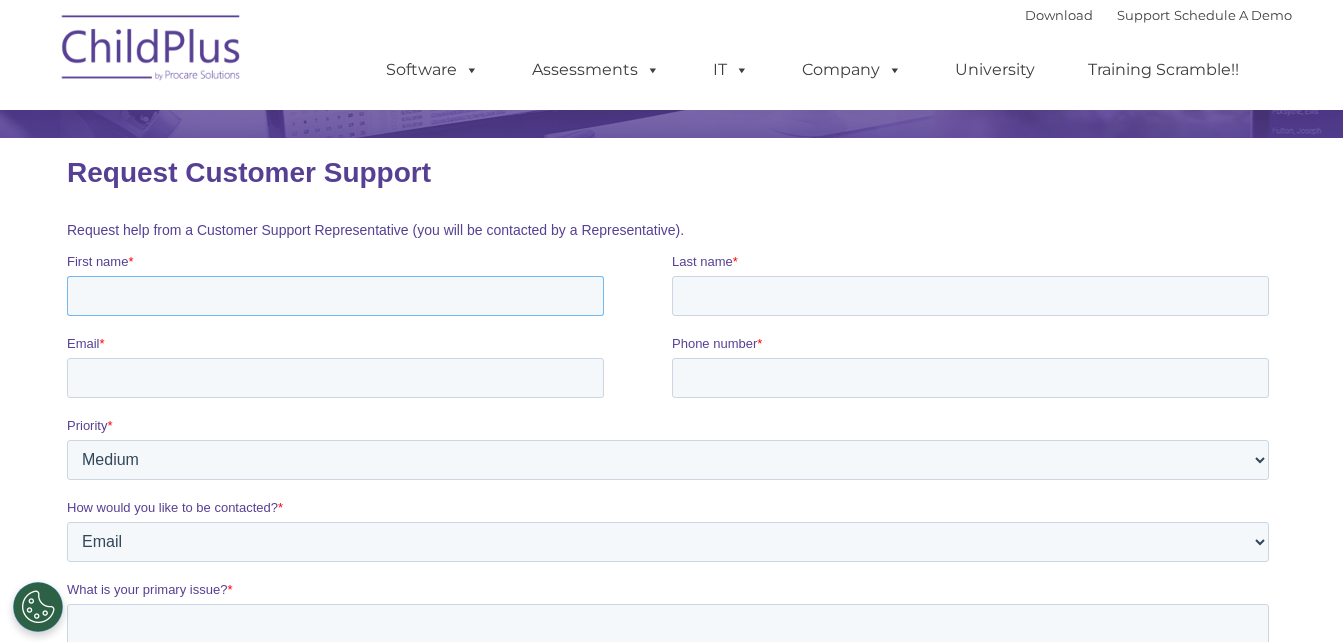 click on "First name *" at bounding box center (334, 296) 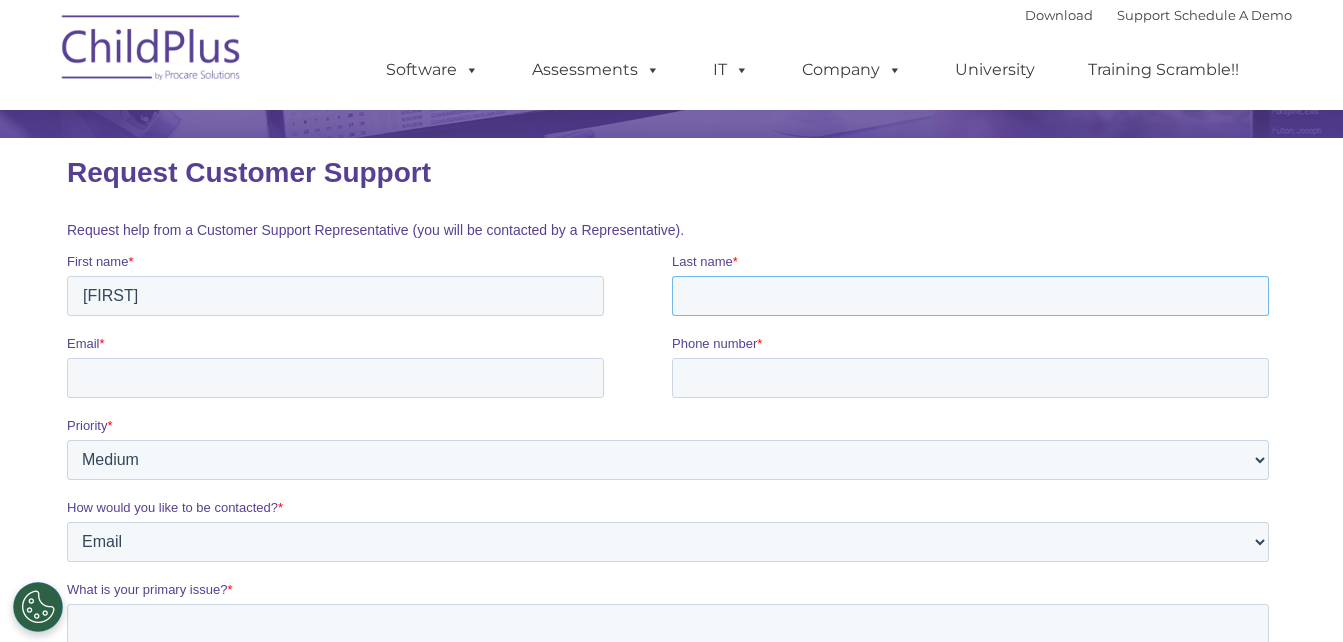 type on "Smalls" 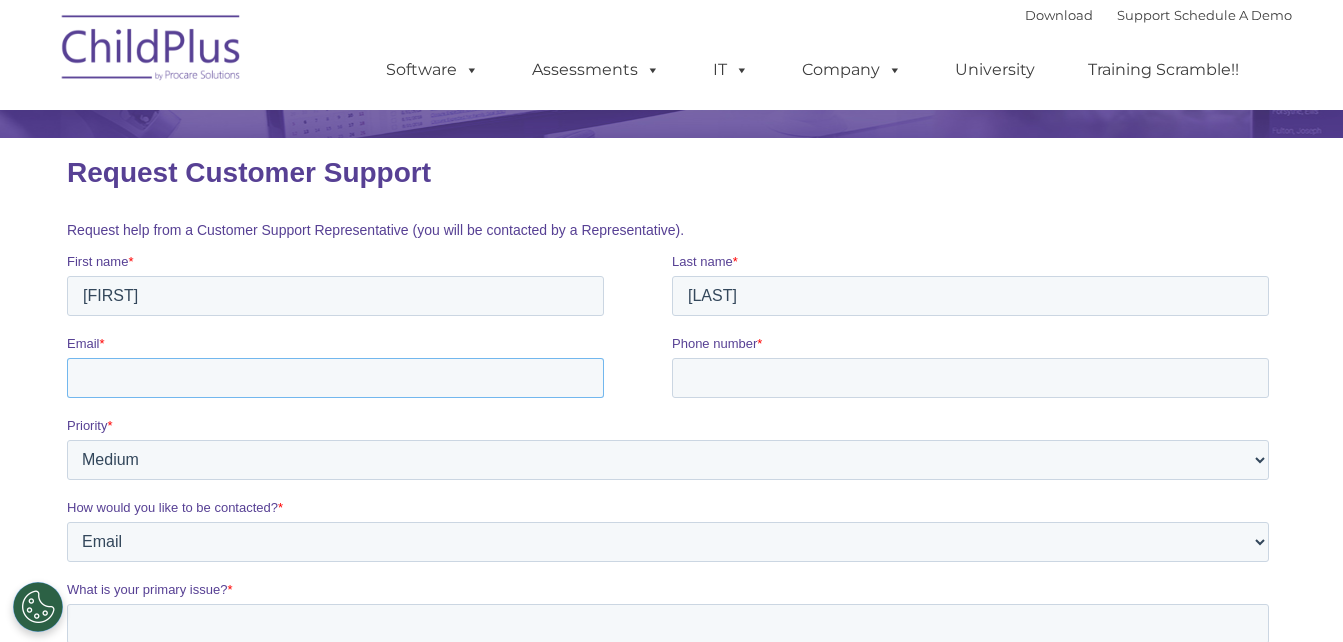type on "cathy.smalls@lowcountycaa.org" 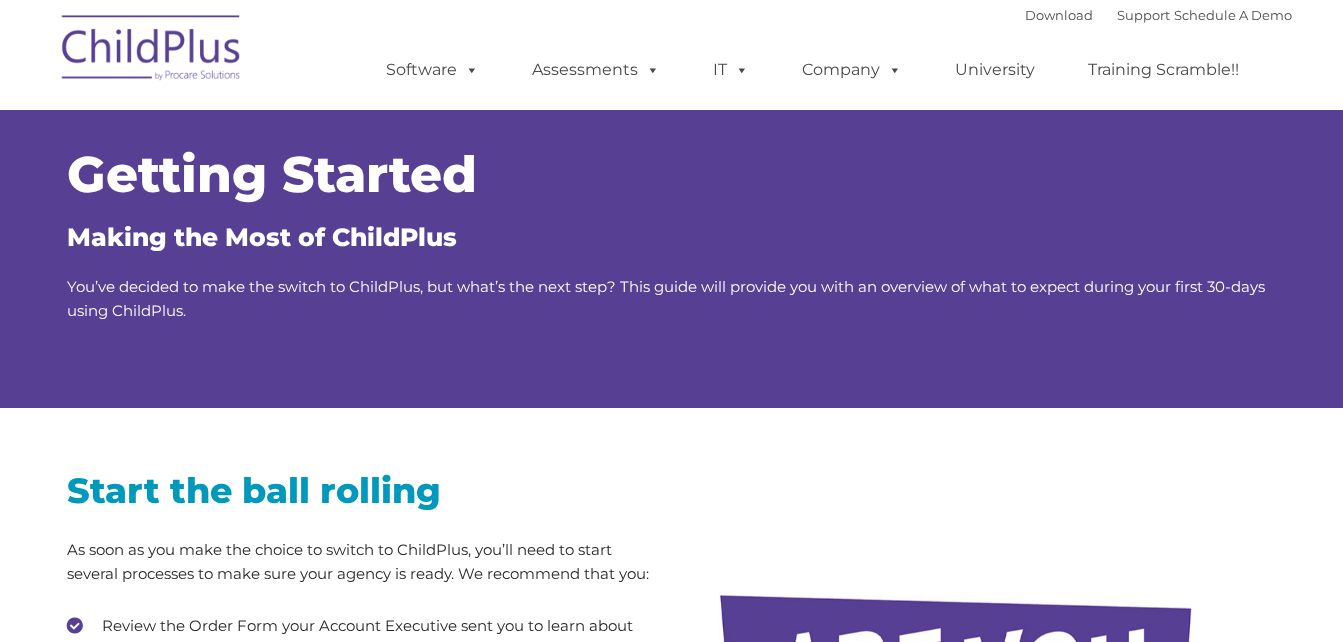scroll, scrollTop: 0, scrollLeft: 0, axis: both 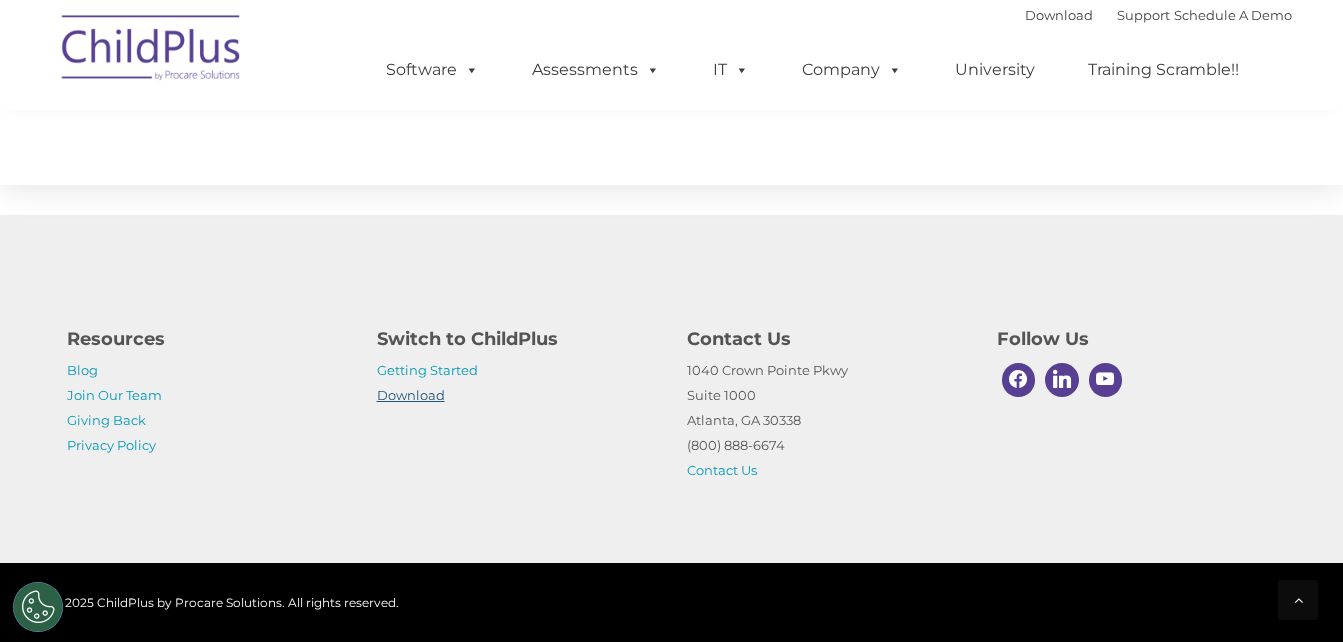 click on "Download" at bounding box center (411, 395) 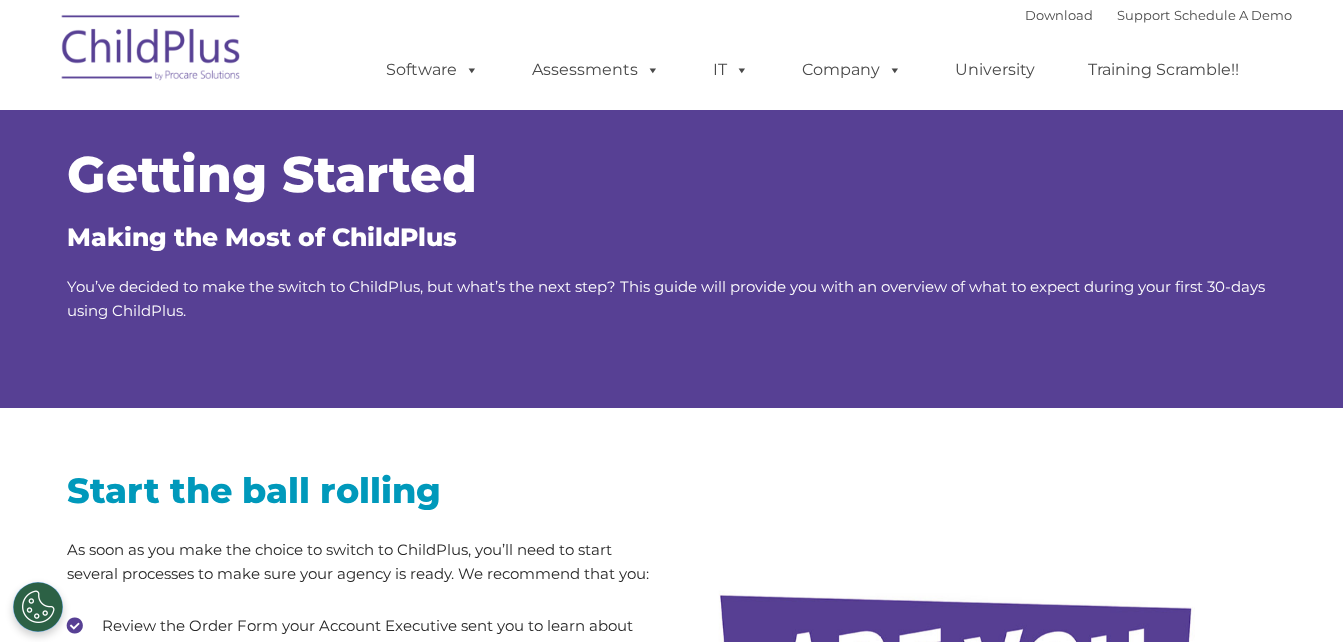 scroll, scrollTop: 0, scrollLeft: 0, axis: both 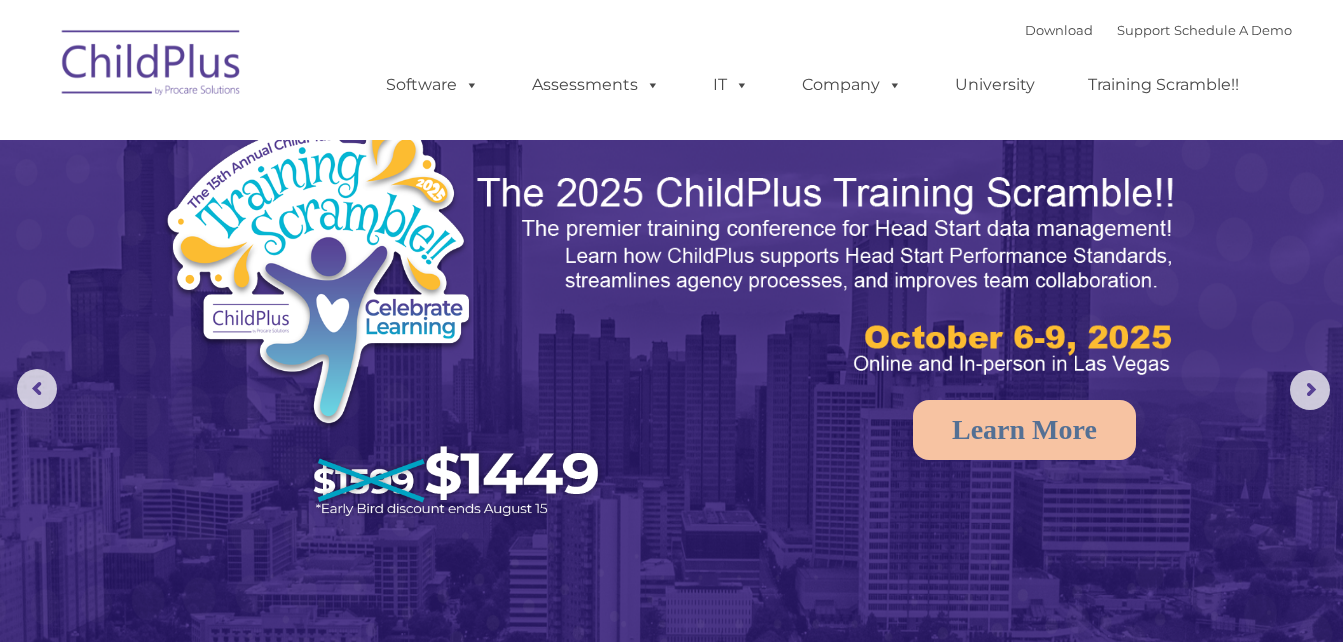 select on "MEDIUM" 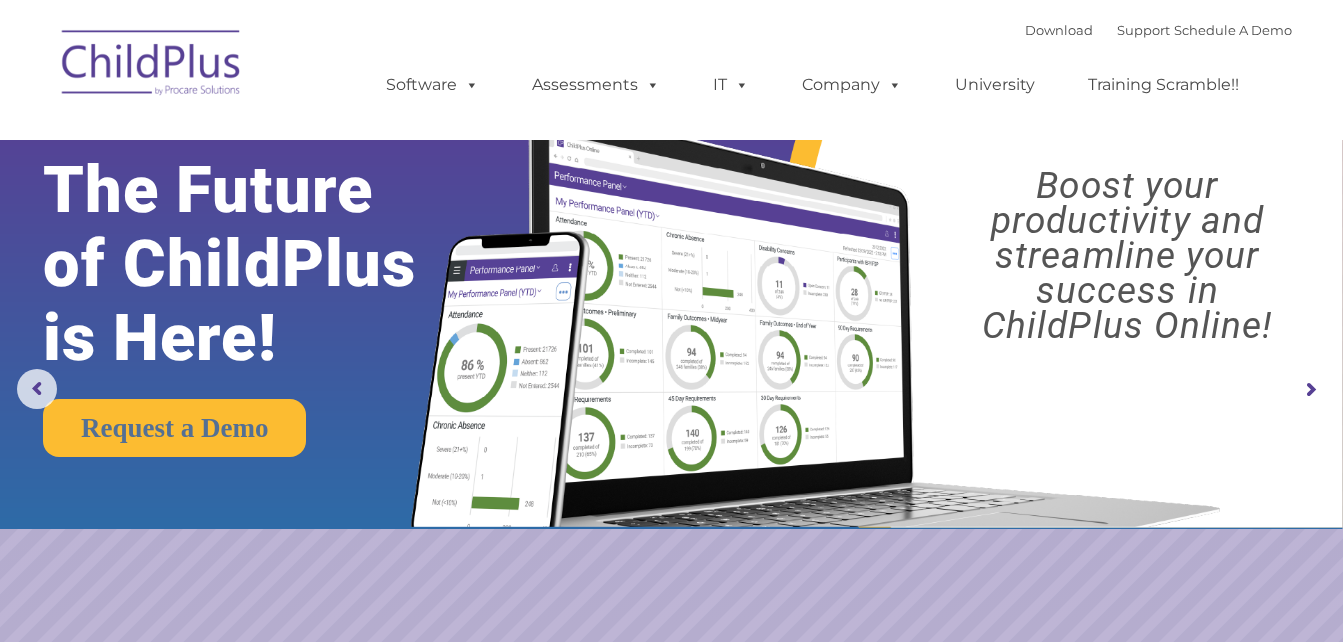 click at bounding box center (152, 66) 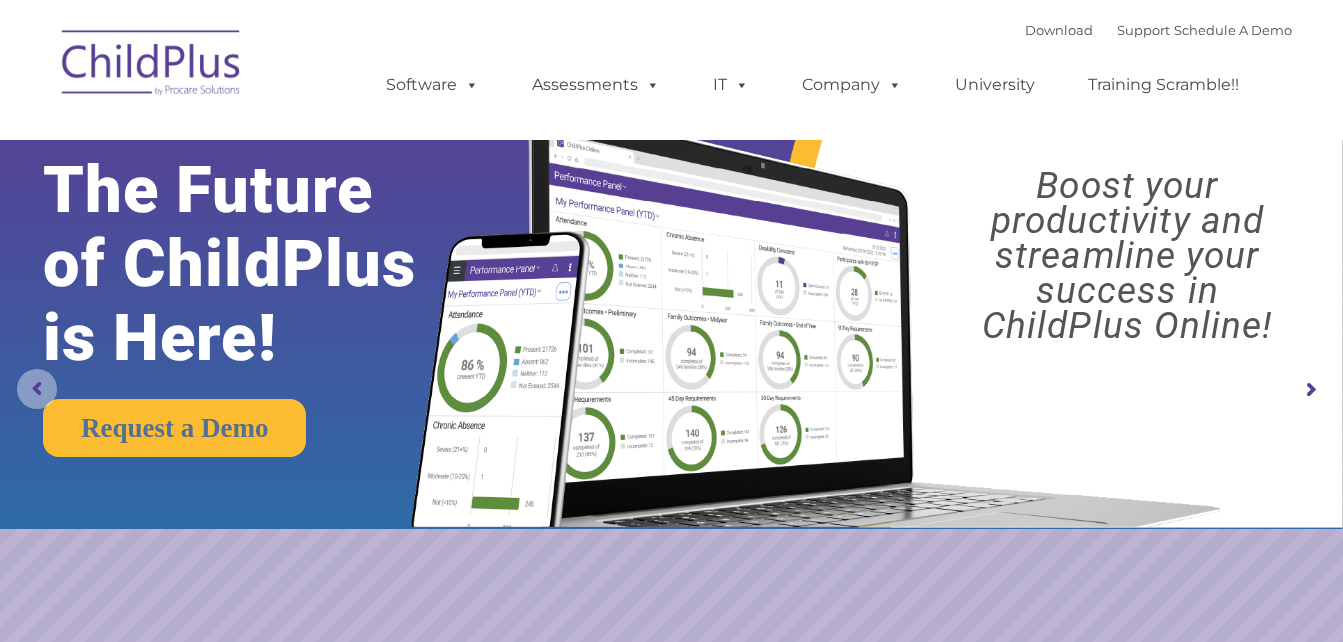 click 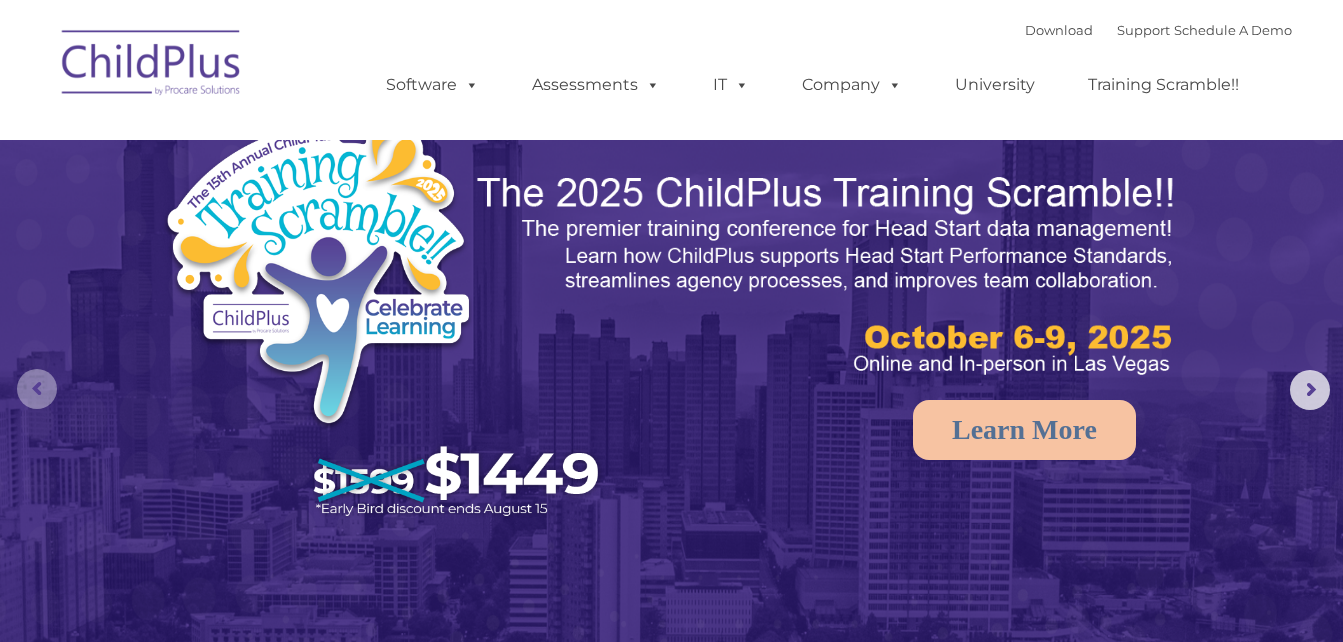 click 